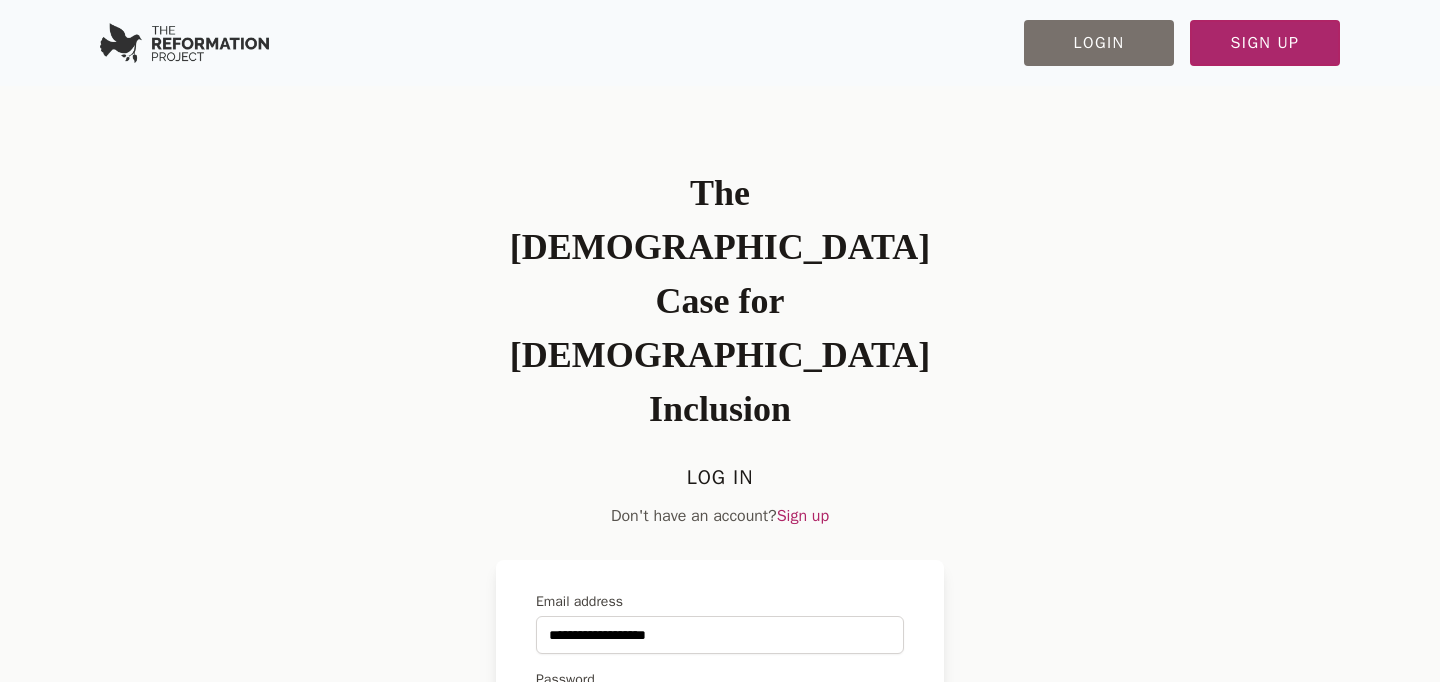 scroll, scrollTop: 0, scrollLeft: 0, axis: both 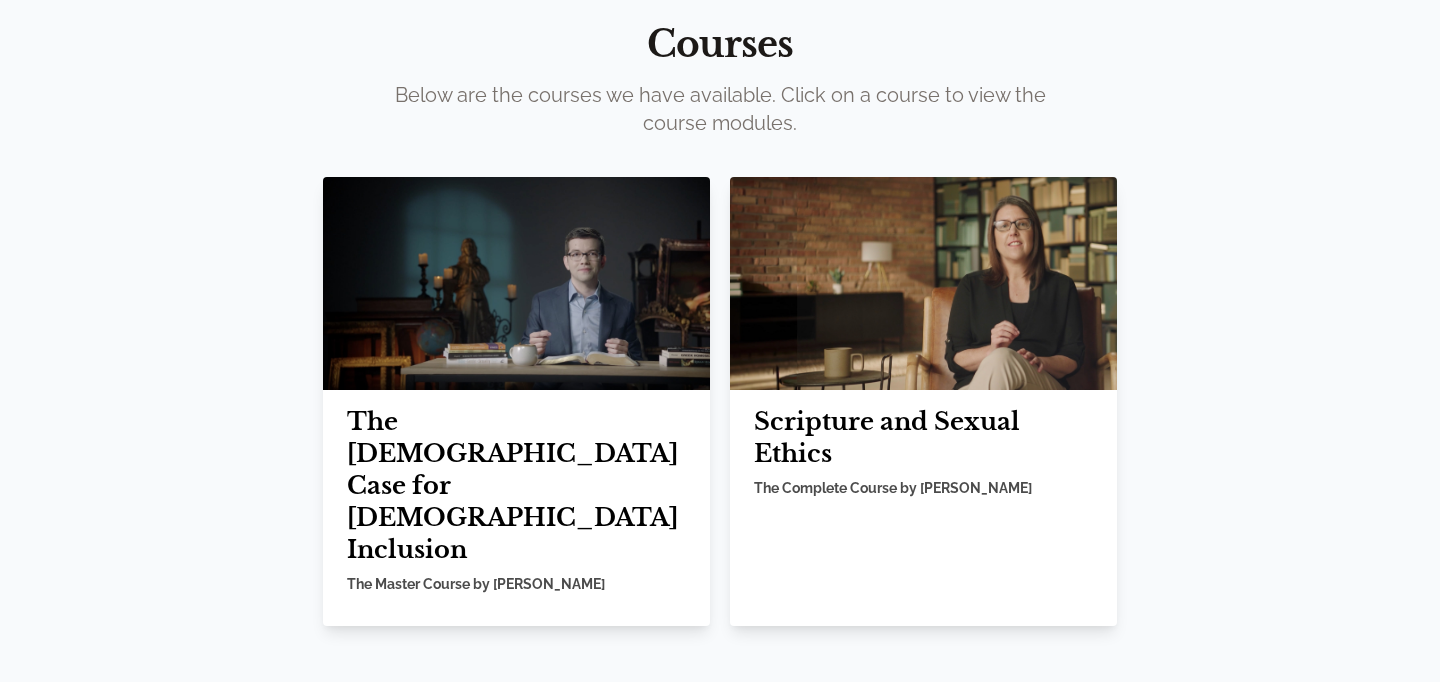 click at bounding box center [923, 283] 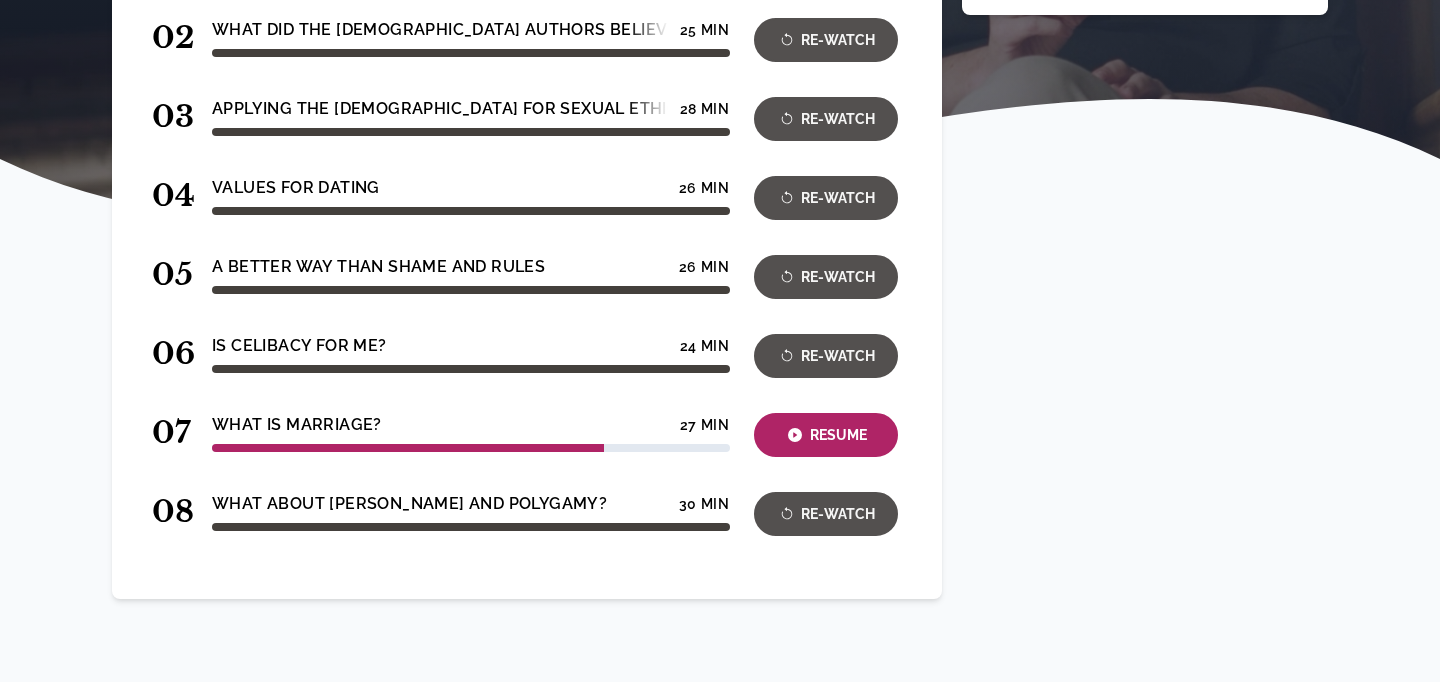 scroll, scrollTop: 563, scrollLeft: 0, axis: vertical 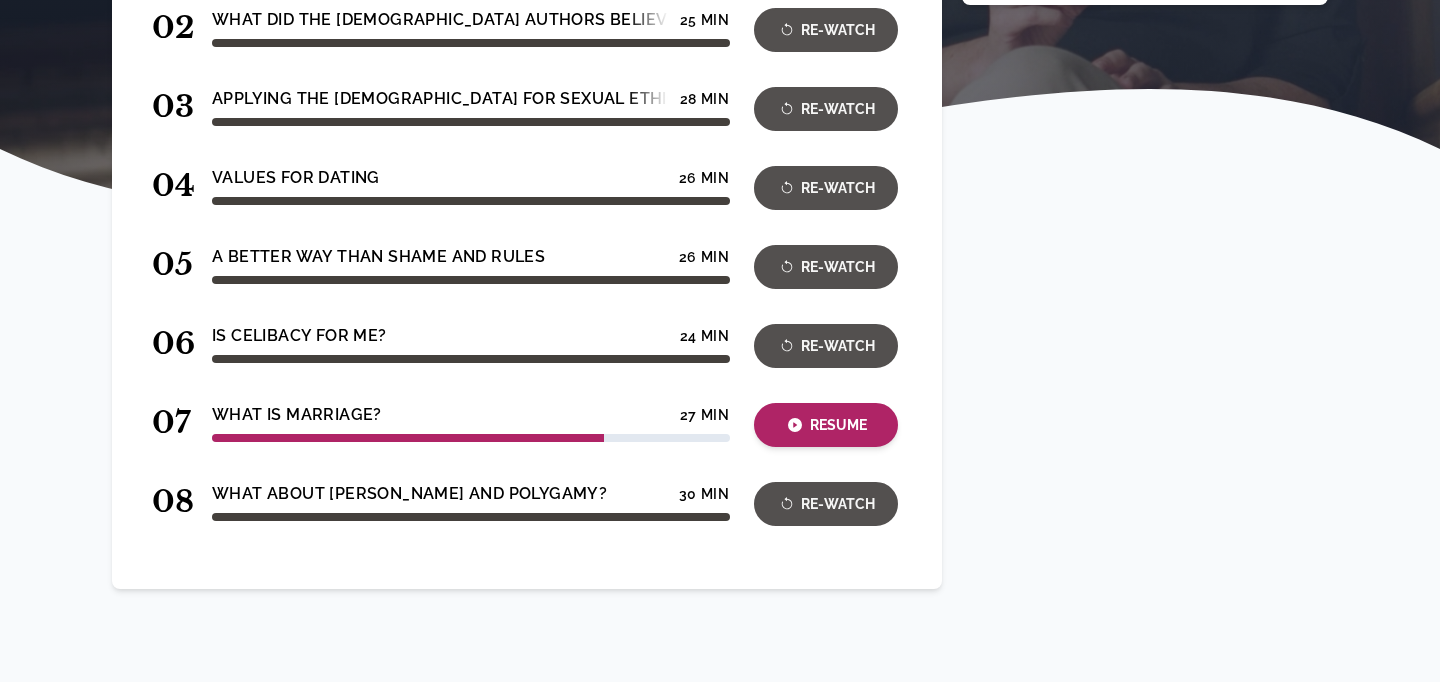 click on "Resume" at bounding box center (826, 425) 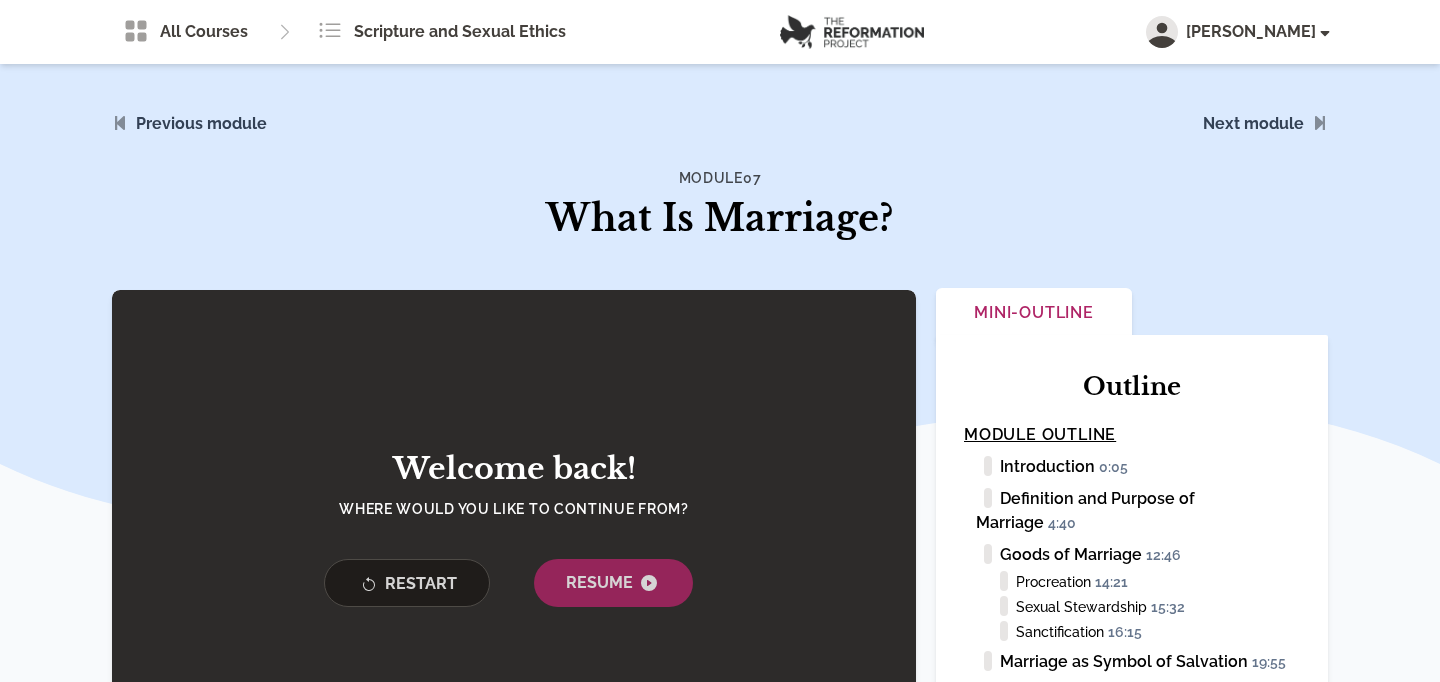 scroll, scrollTop: 86, scrollLeft: 0, axis: vertical 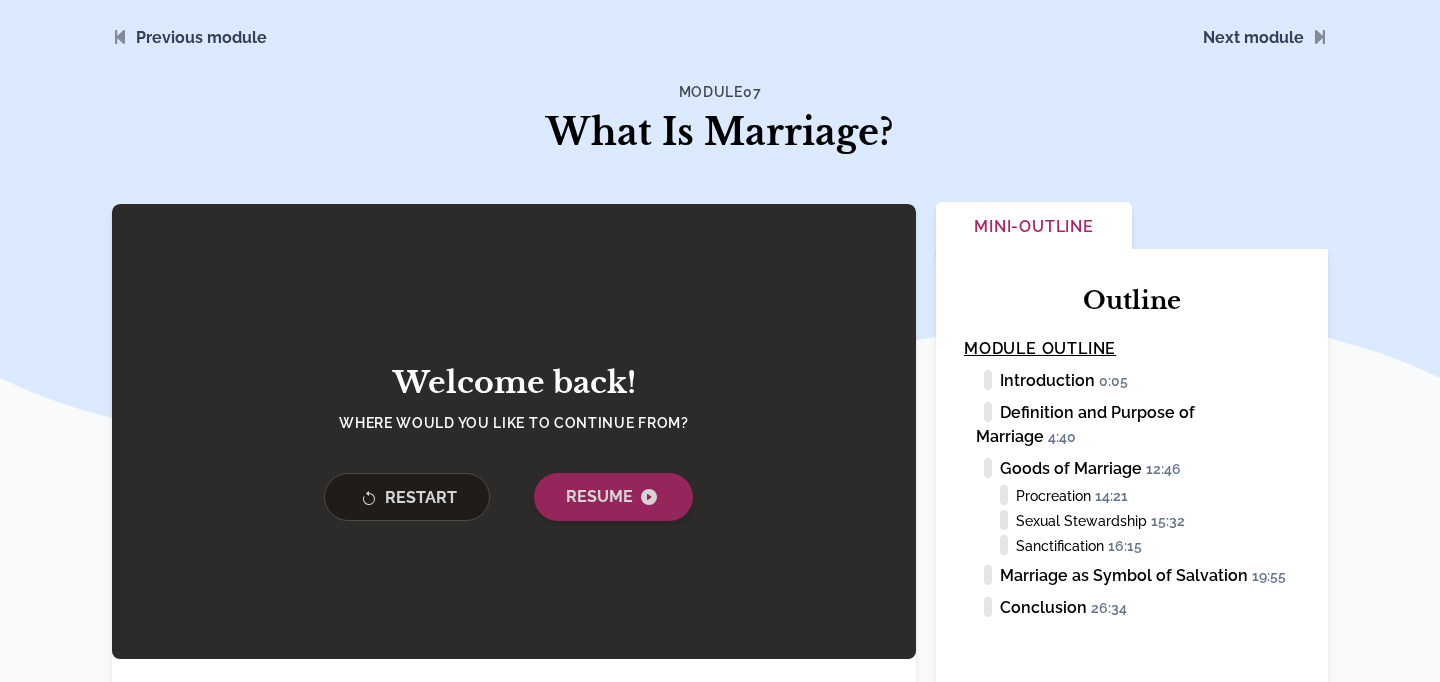 click on "Resume" at bounding box center [613, 497] 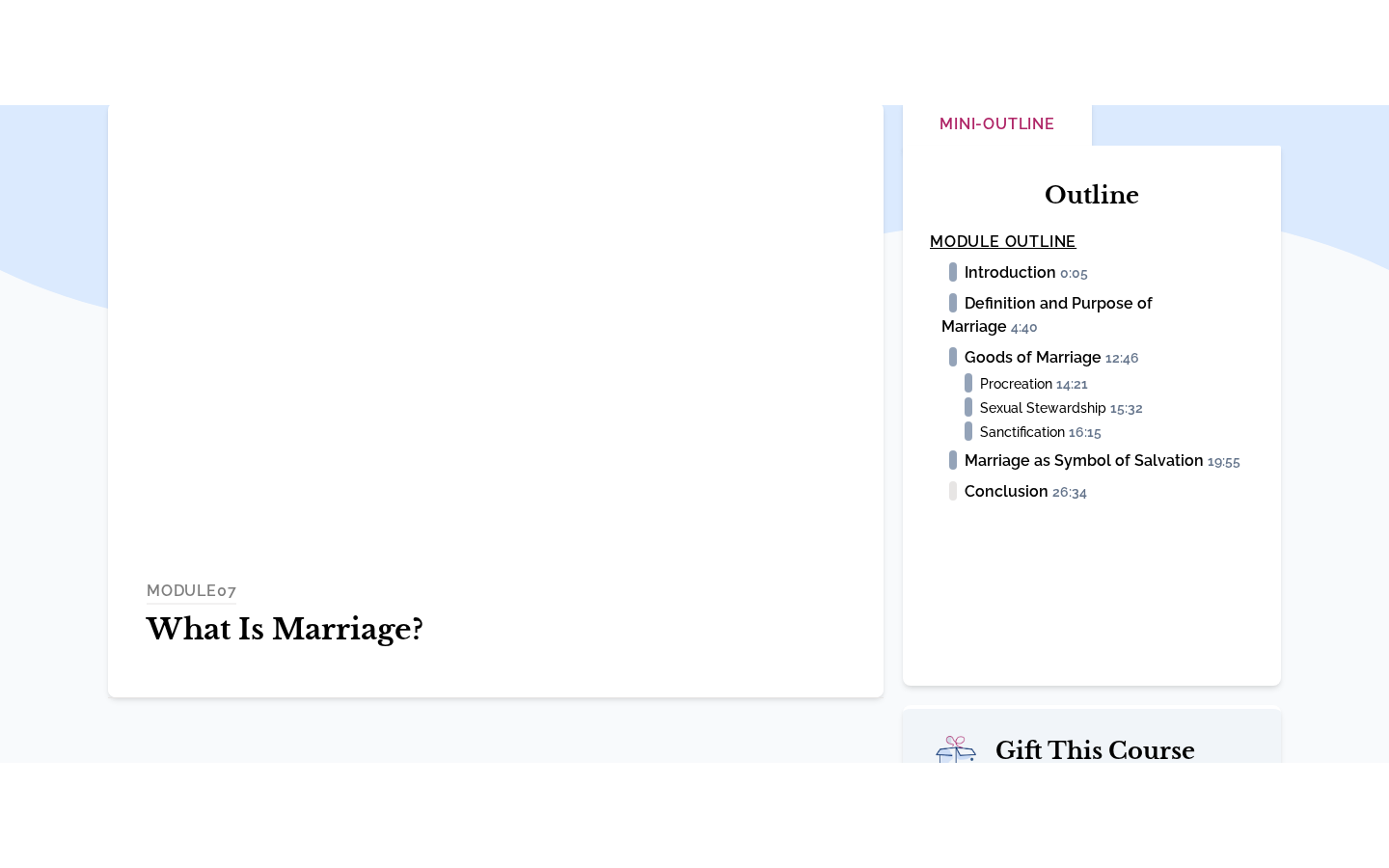 scroll, scrollTop: 259, scrollLeft: 0, axis: vertical 